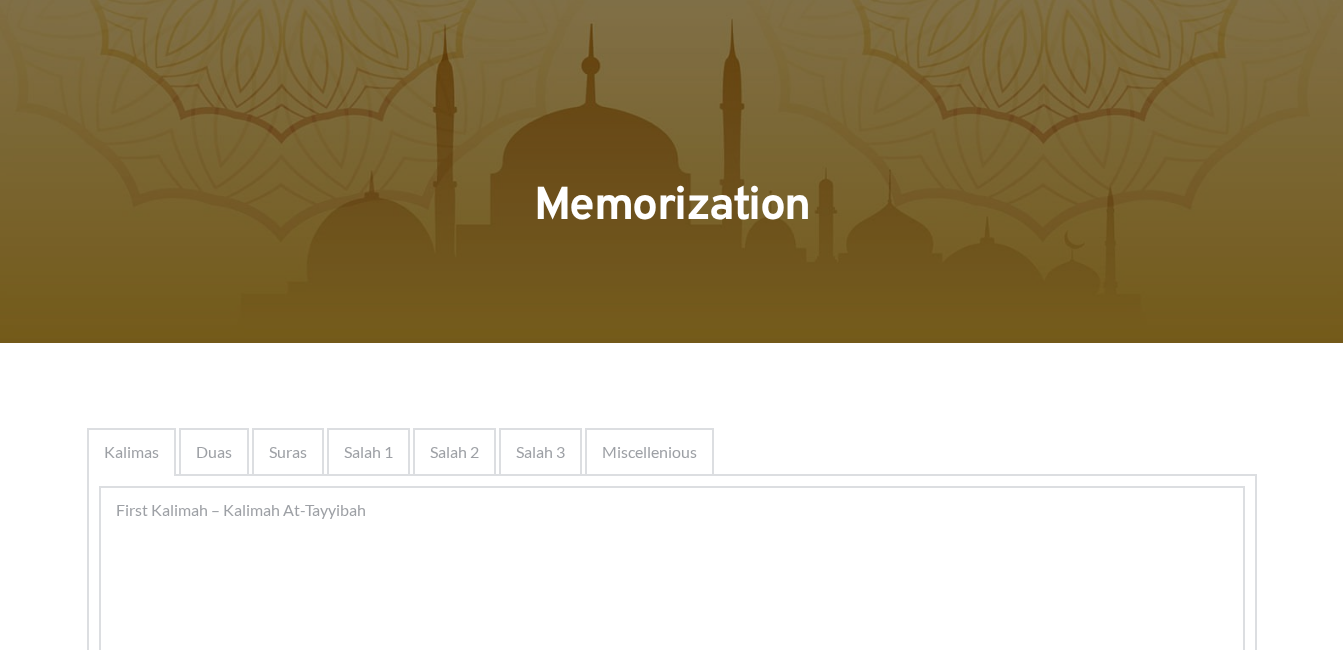 scroll, scrollTop: 0, scrollLeft: 0, axis: both 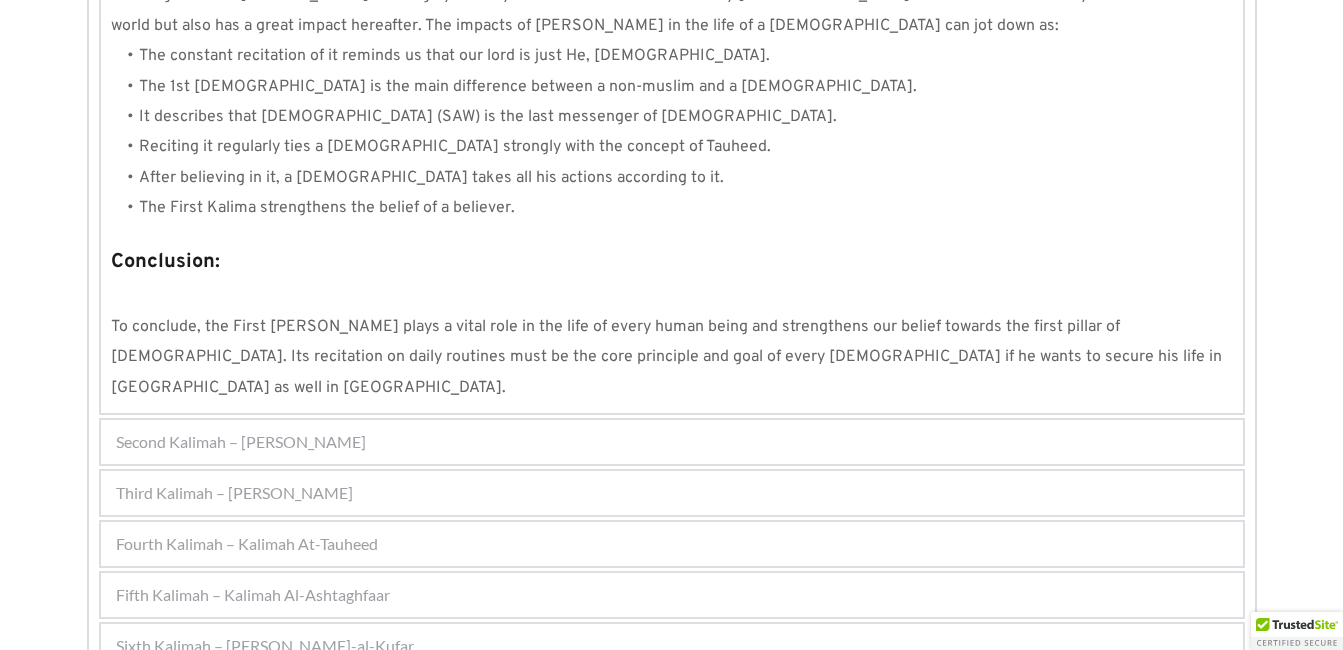 click on "Fifth Kalimah – Kalimah Al-Ashtaghfaar" at bounding box center [672, 595] 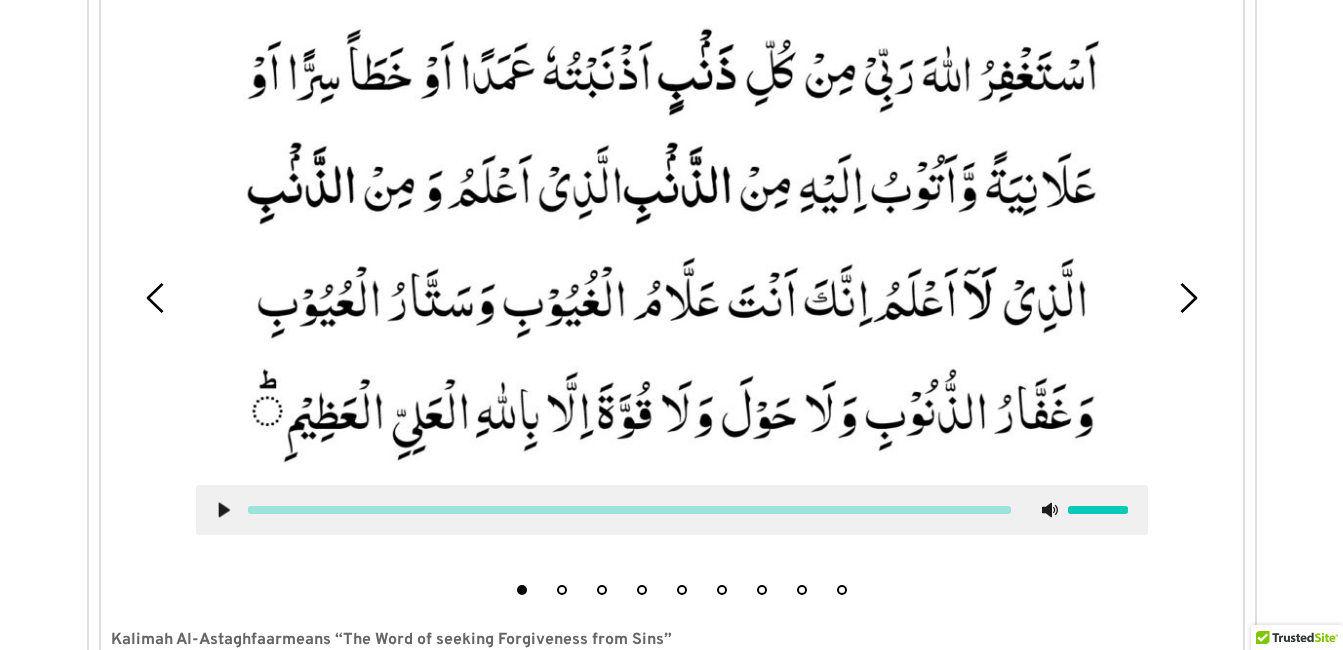 scroll, scrollTop: 690, scrollLeft: 0, axis: vertical 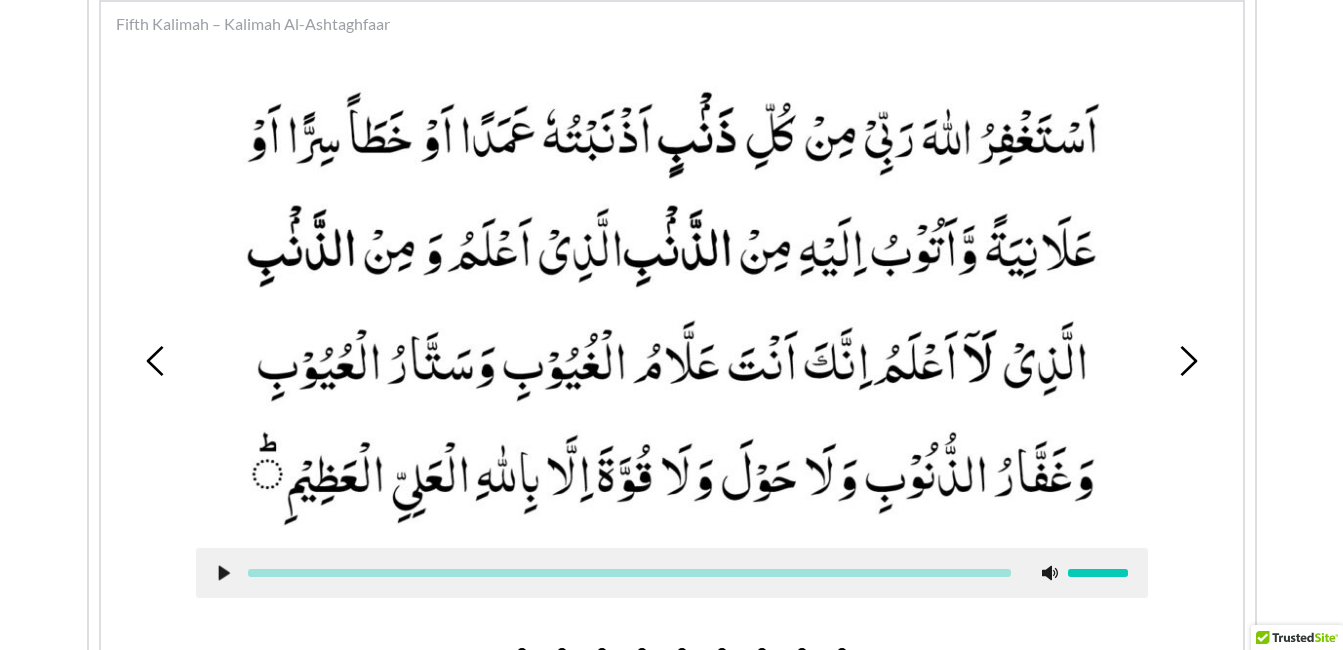 click 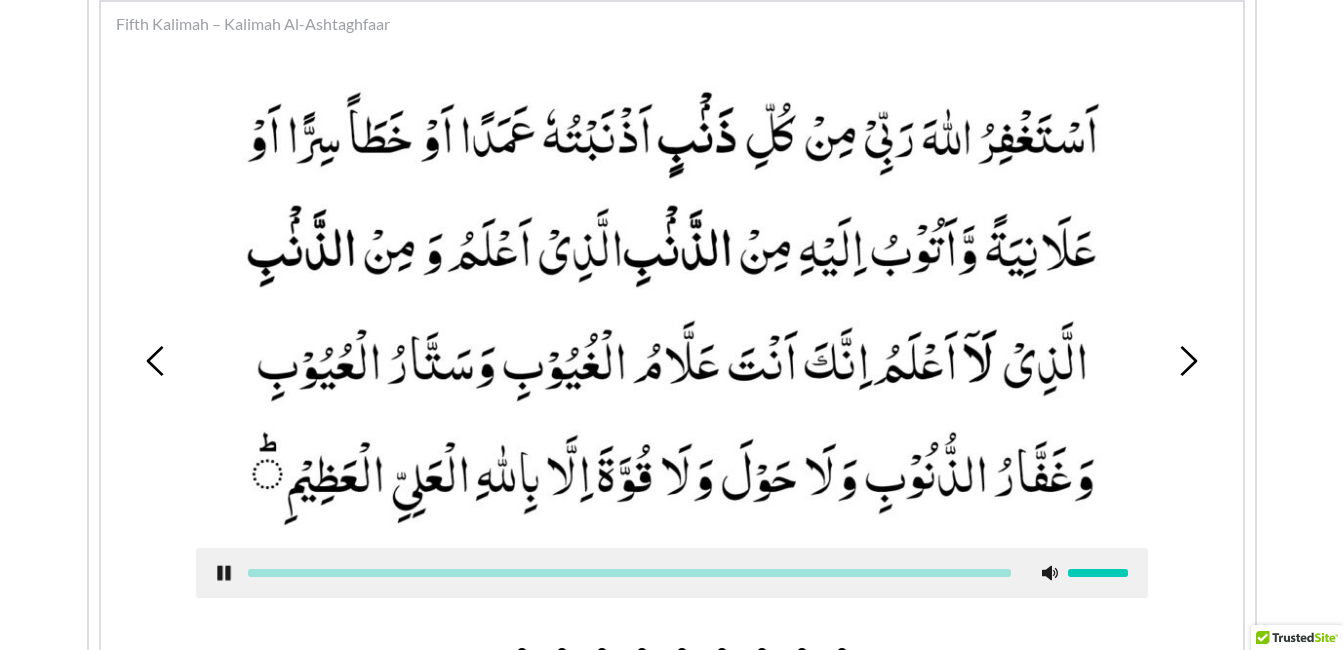 click 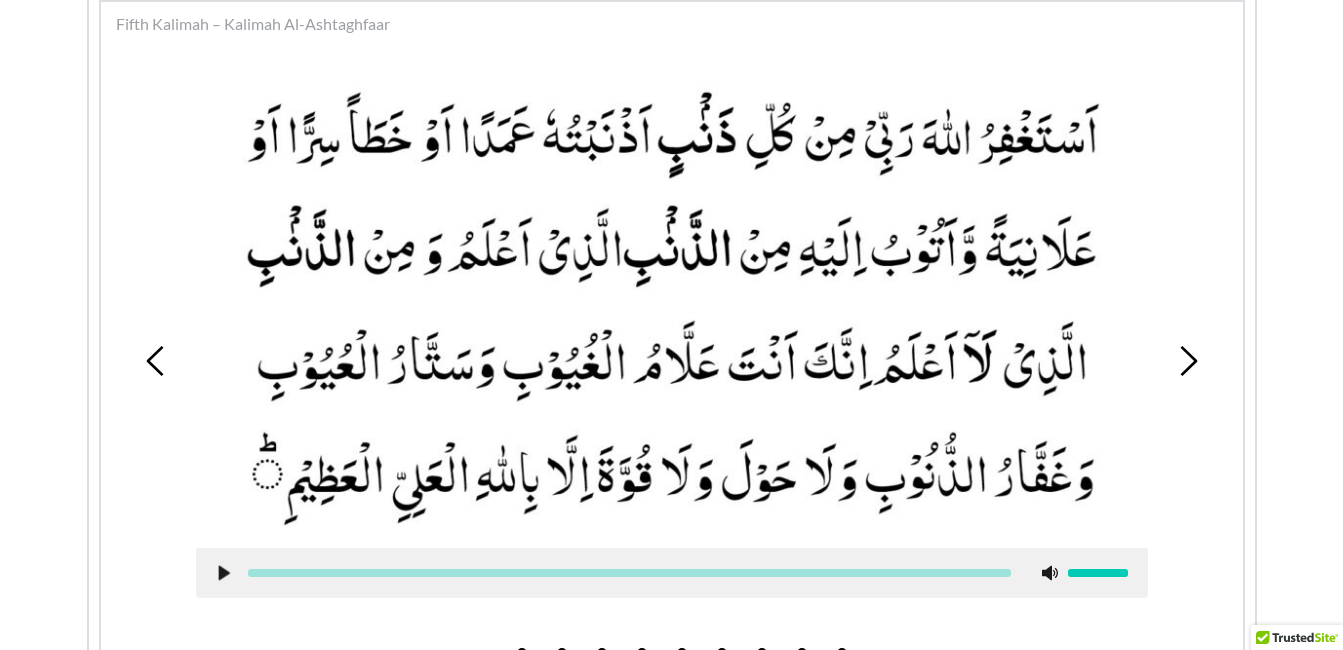 click on "1 2 3 4 5 6 7 8 9" at bounding box center [672, 361] 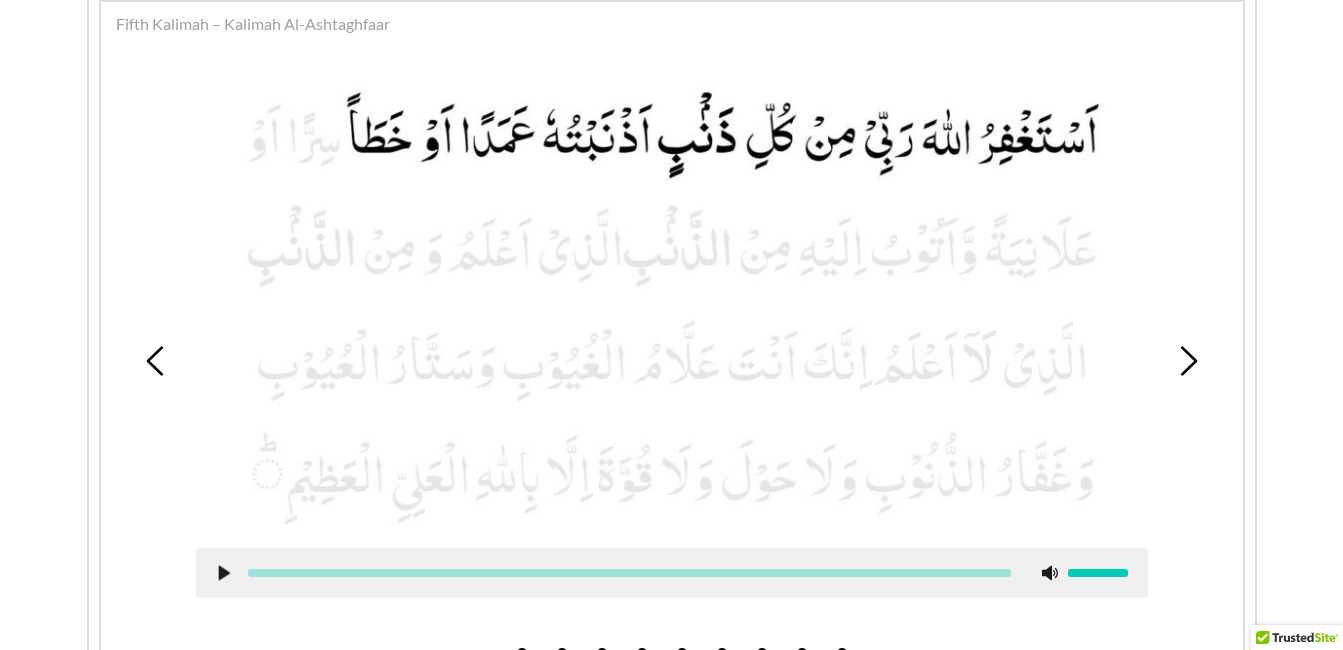 click 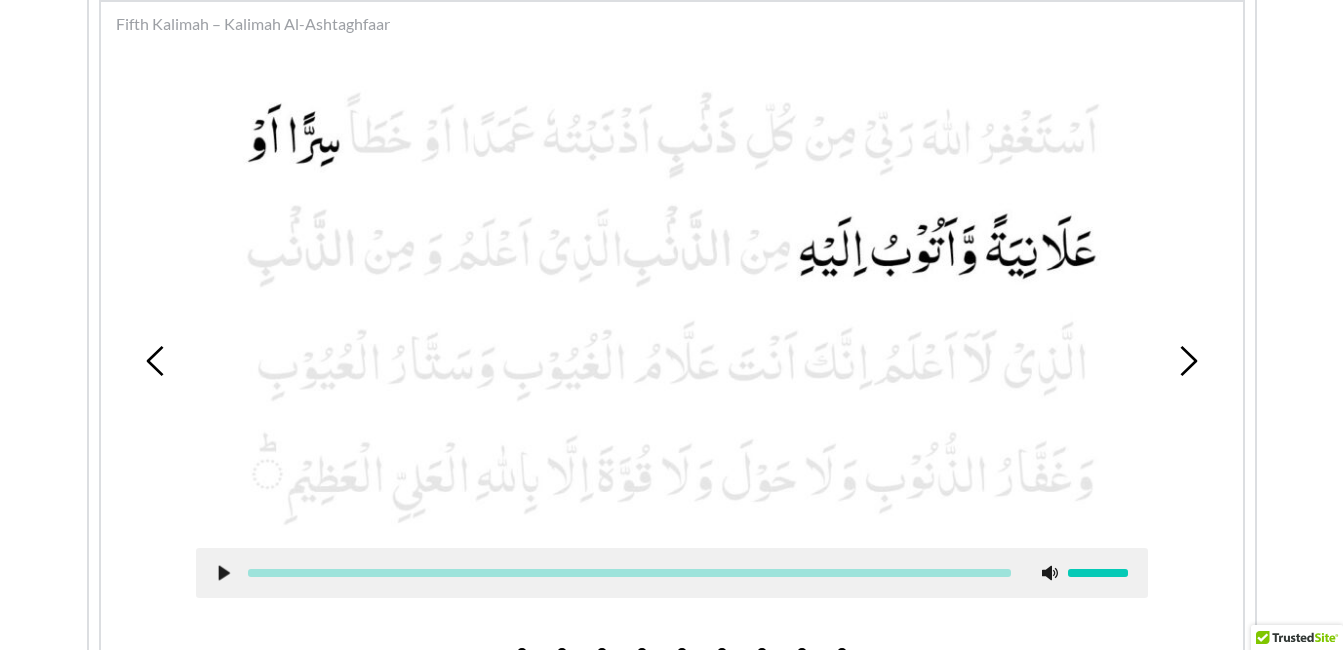 click 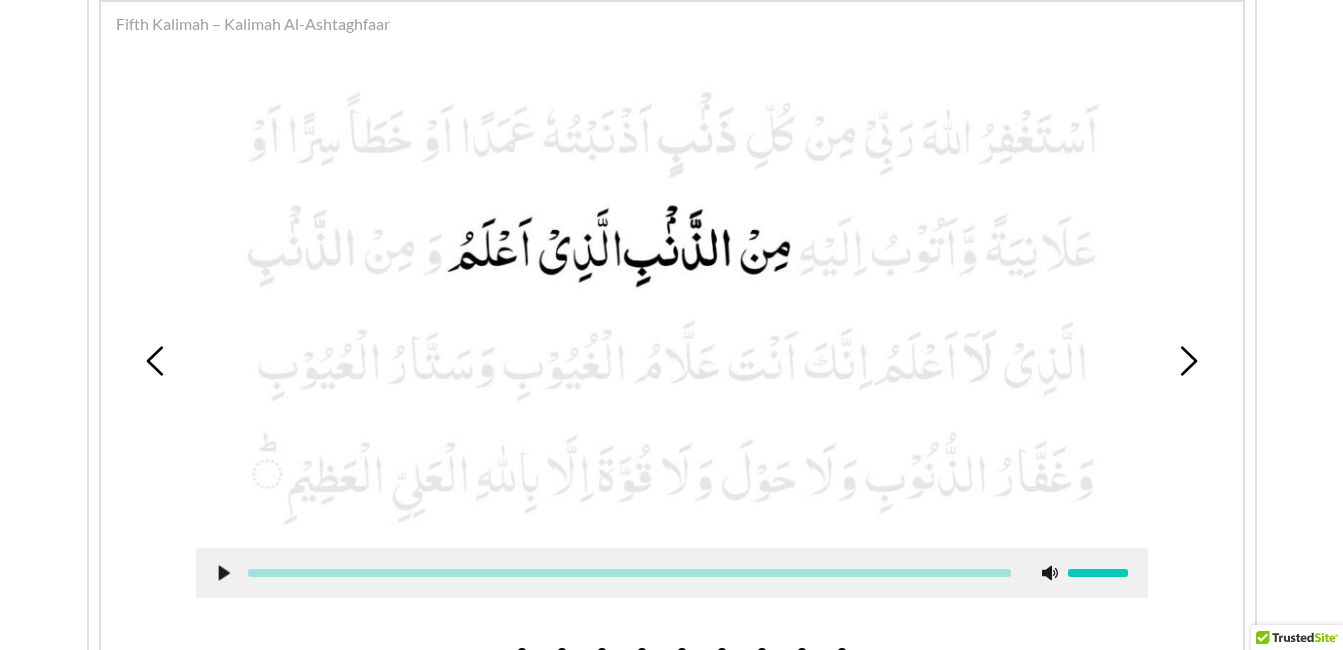 click 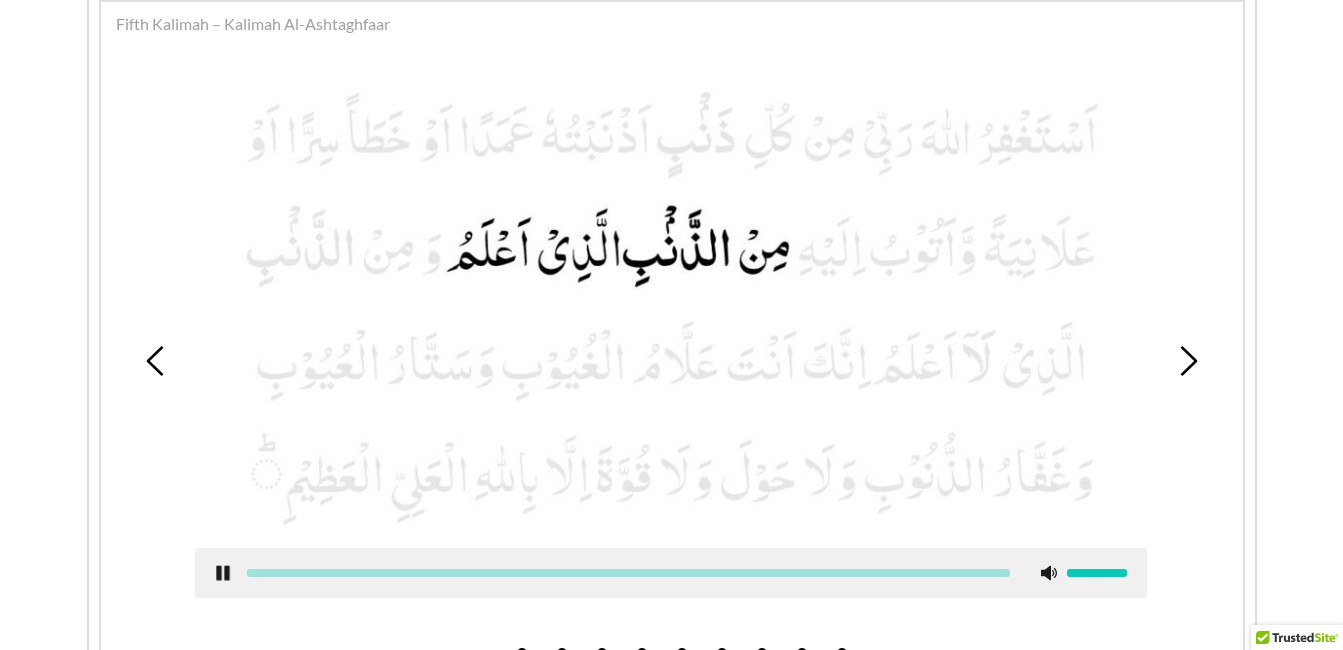 click 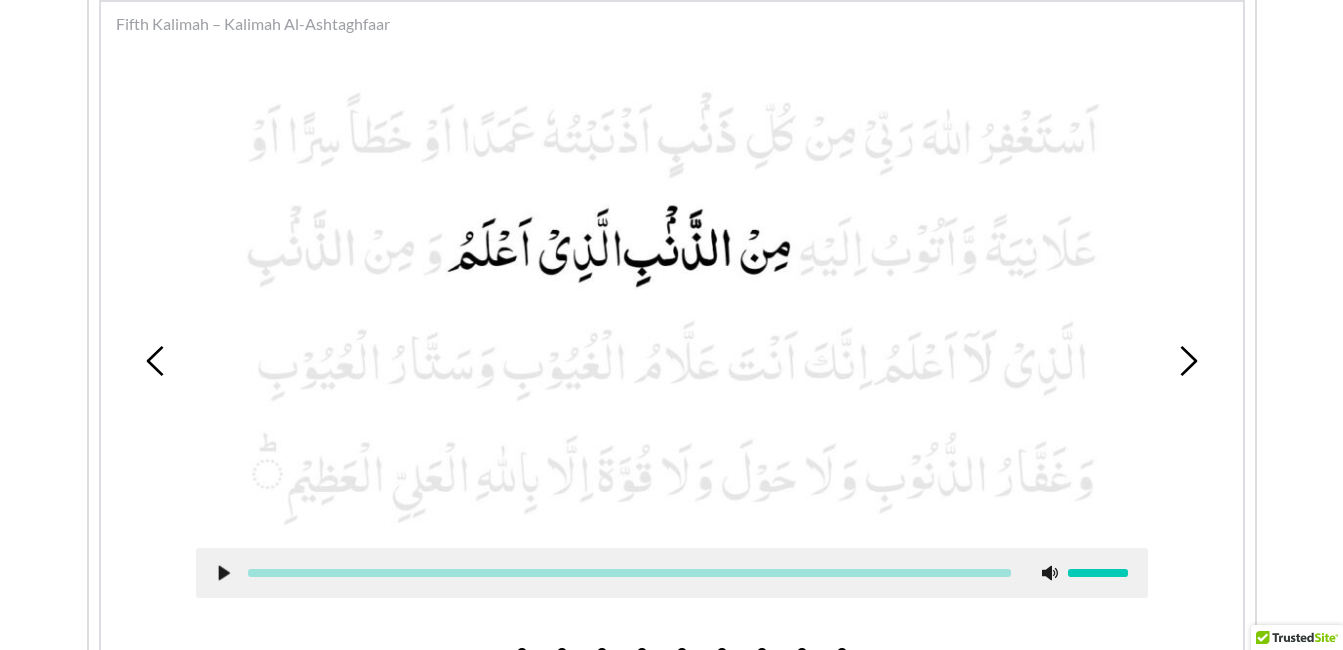 click at bounding box center (672, 303) 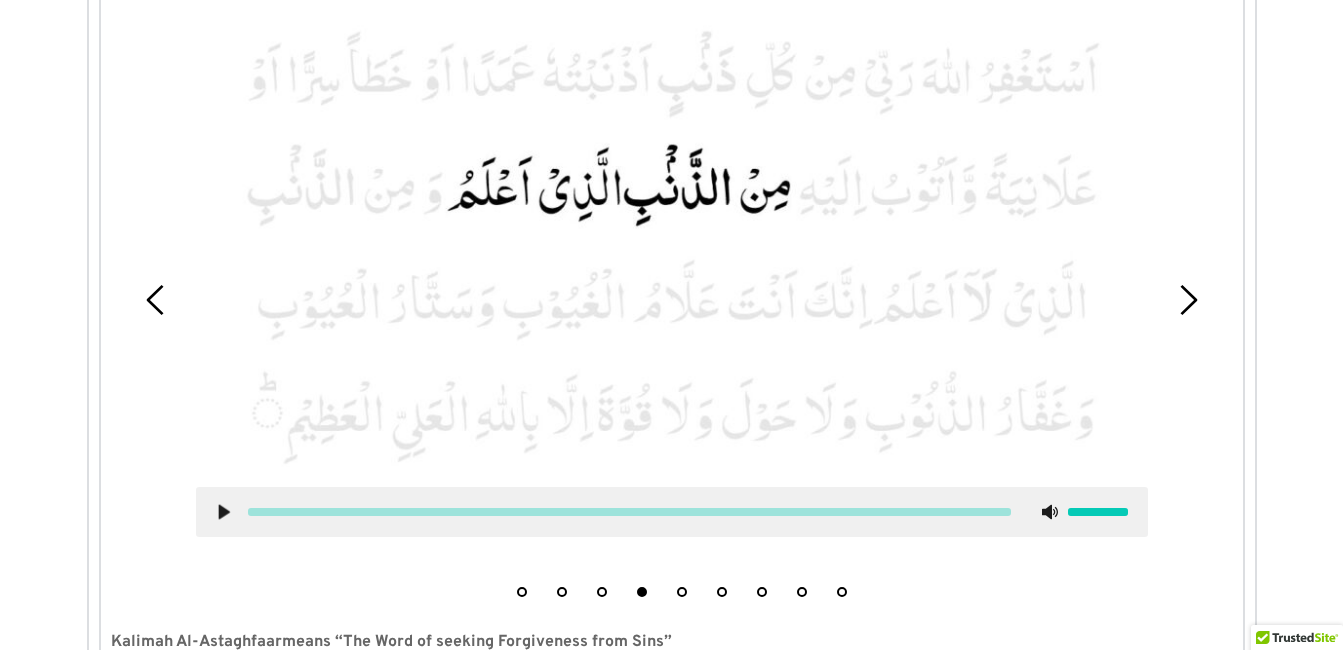 scroll, scrollTop: 730, scrollLeft: 0, axis: vertical 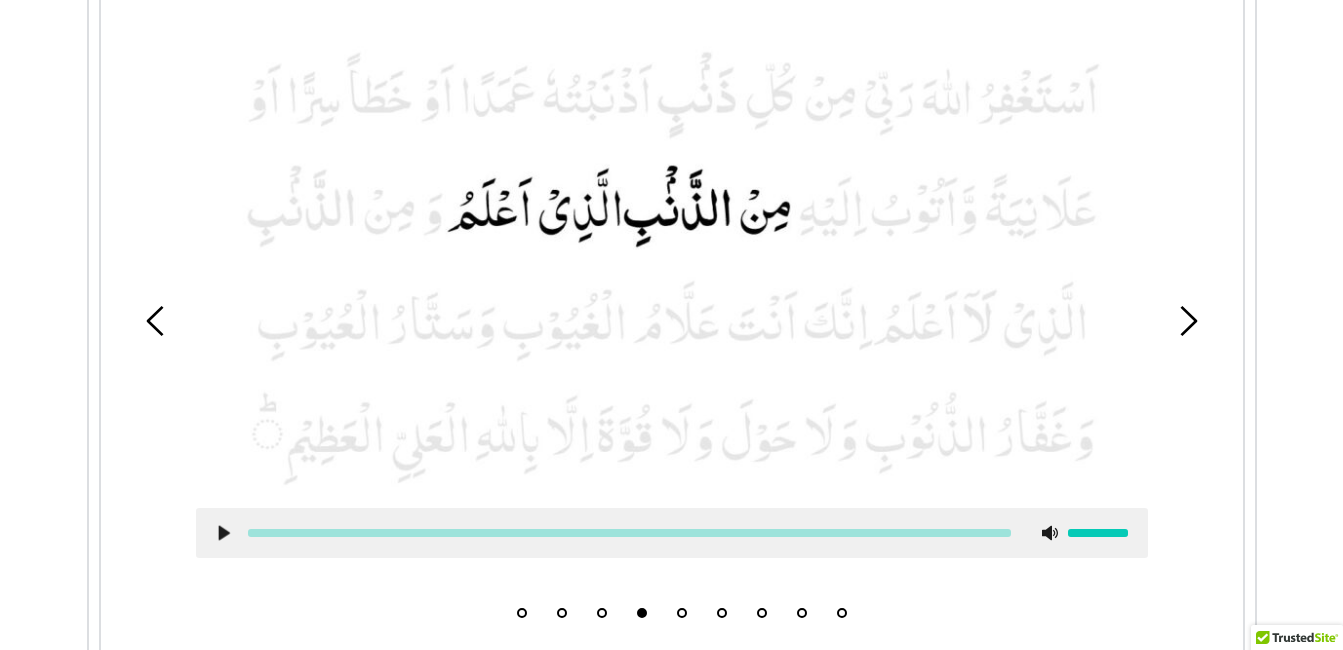 click on "5" at bounding box center (682, 613) 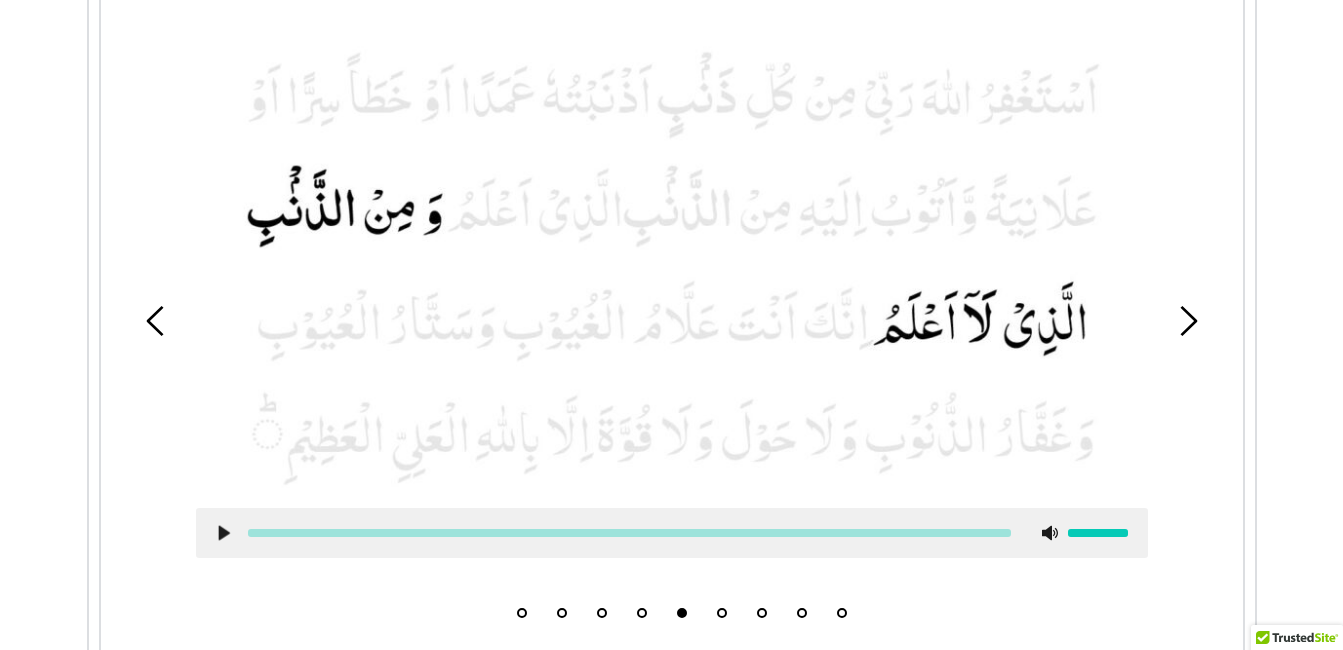 click 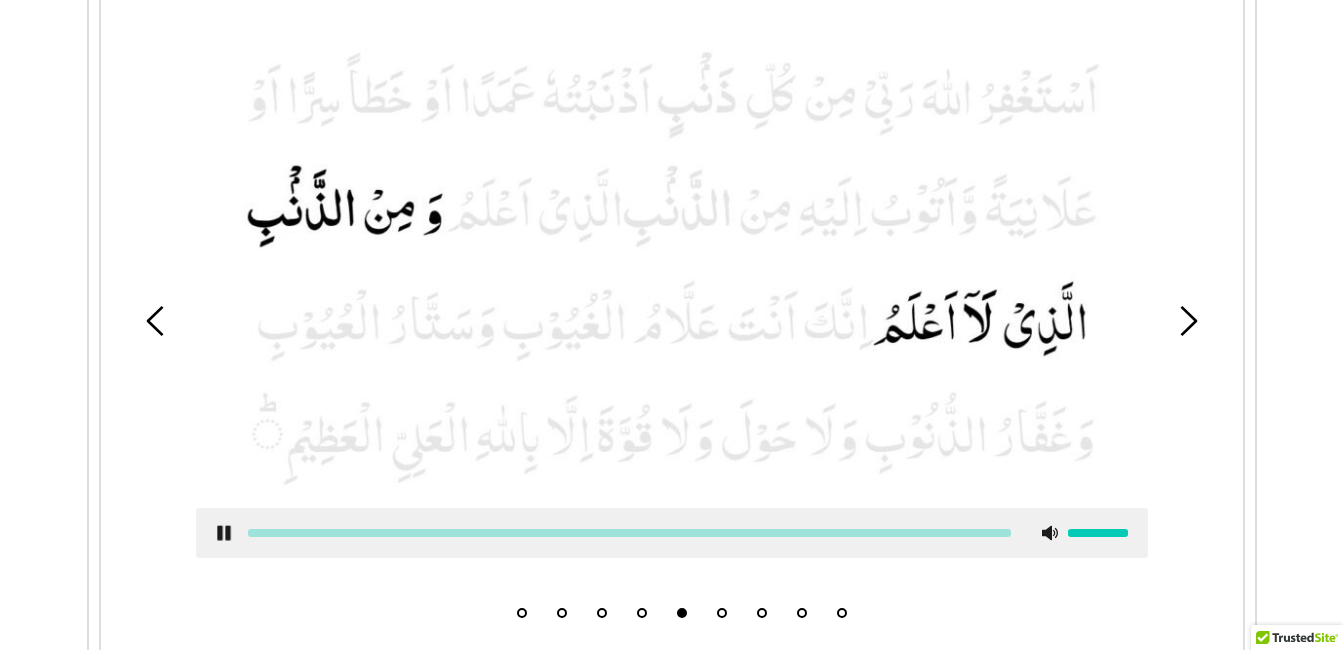 click 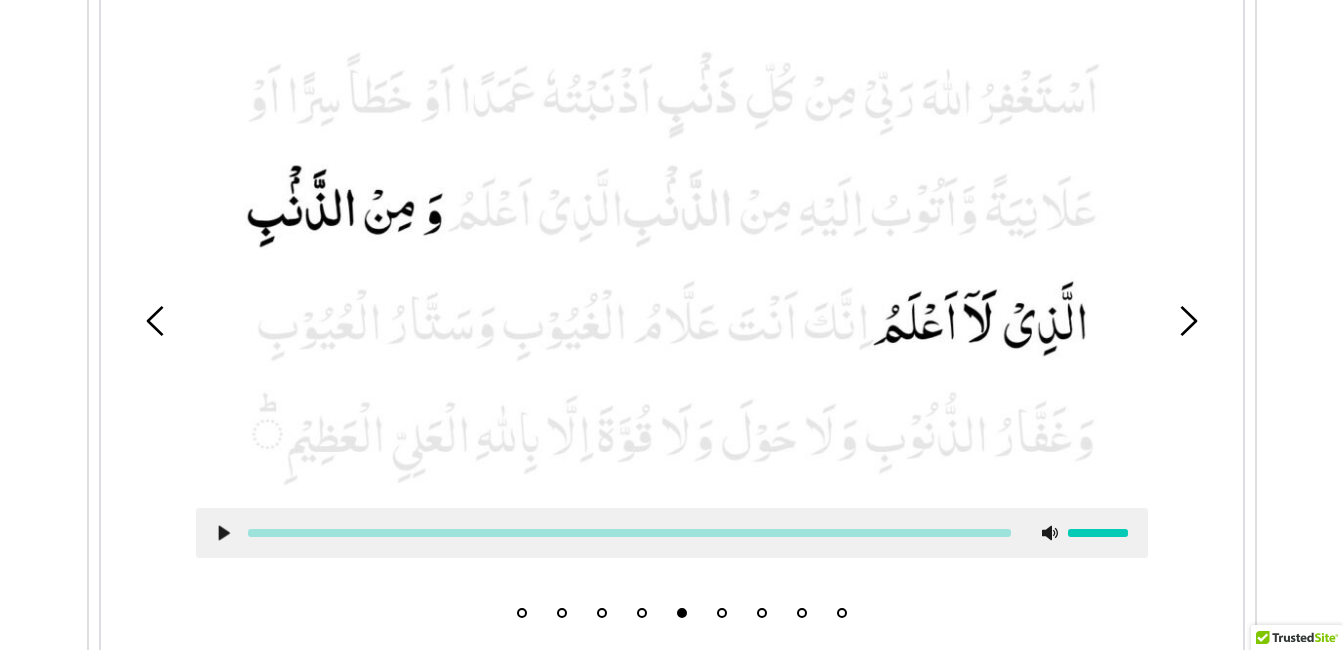 click 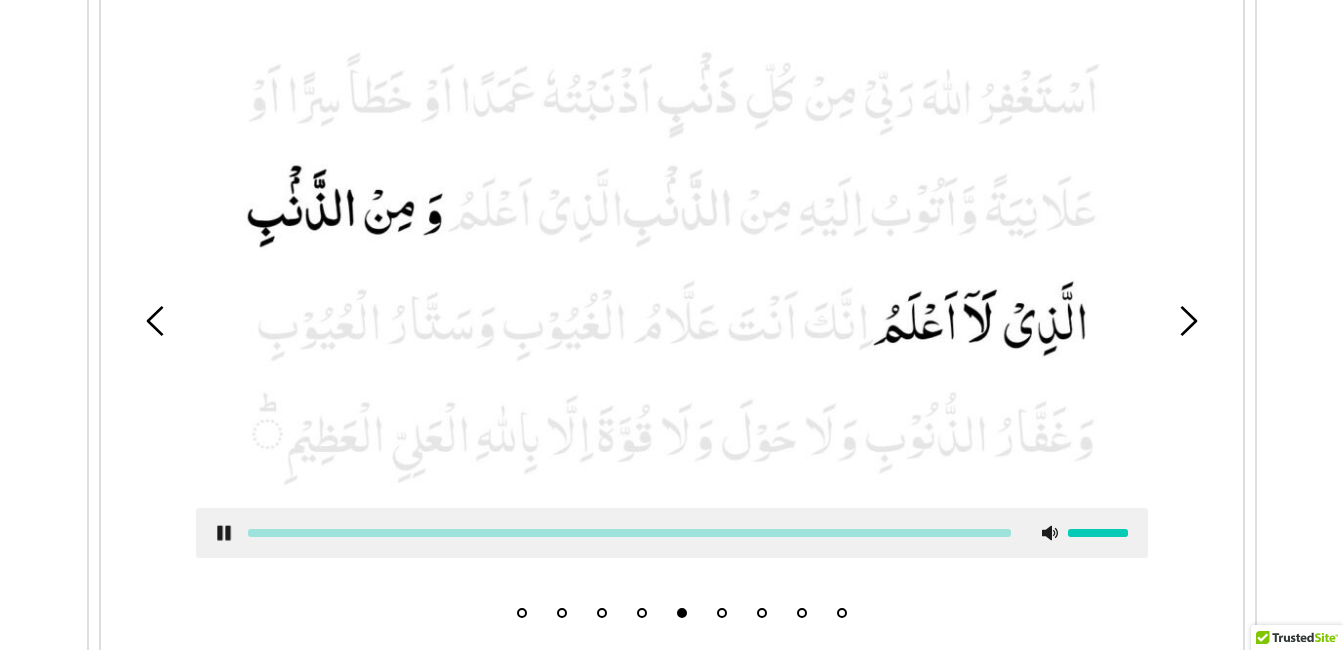 click 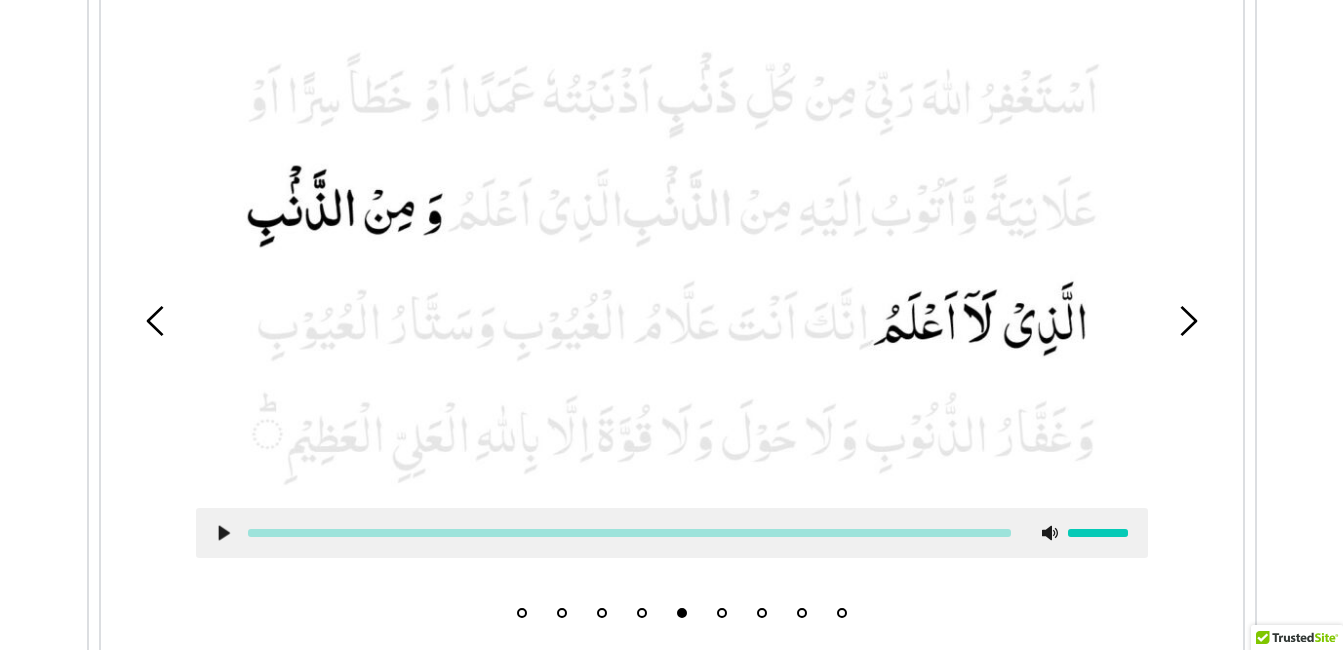 click on "1 2 3 4 5 6 7 8 9" at bounding box center (672, 321) 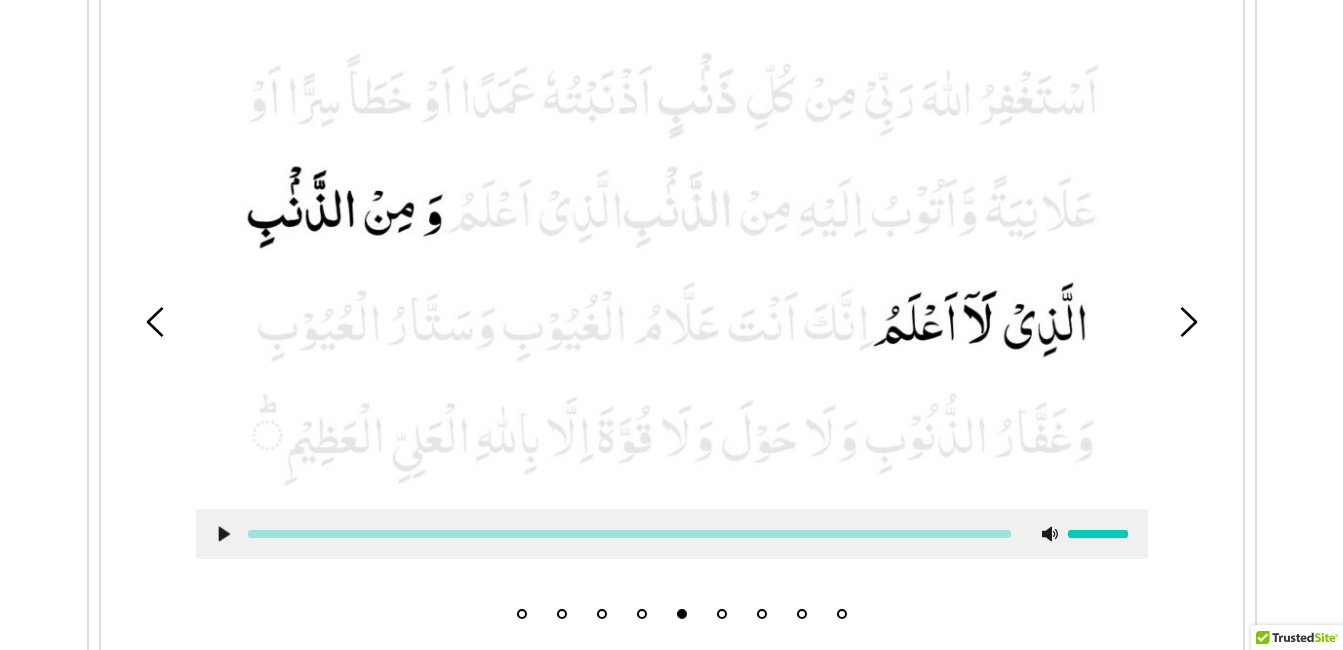 scroll, scrollTop: 730, scrollLeft: 0, axis: vertical 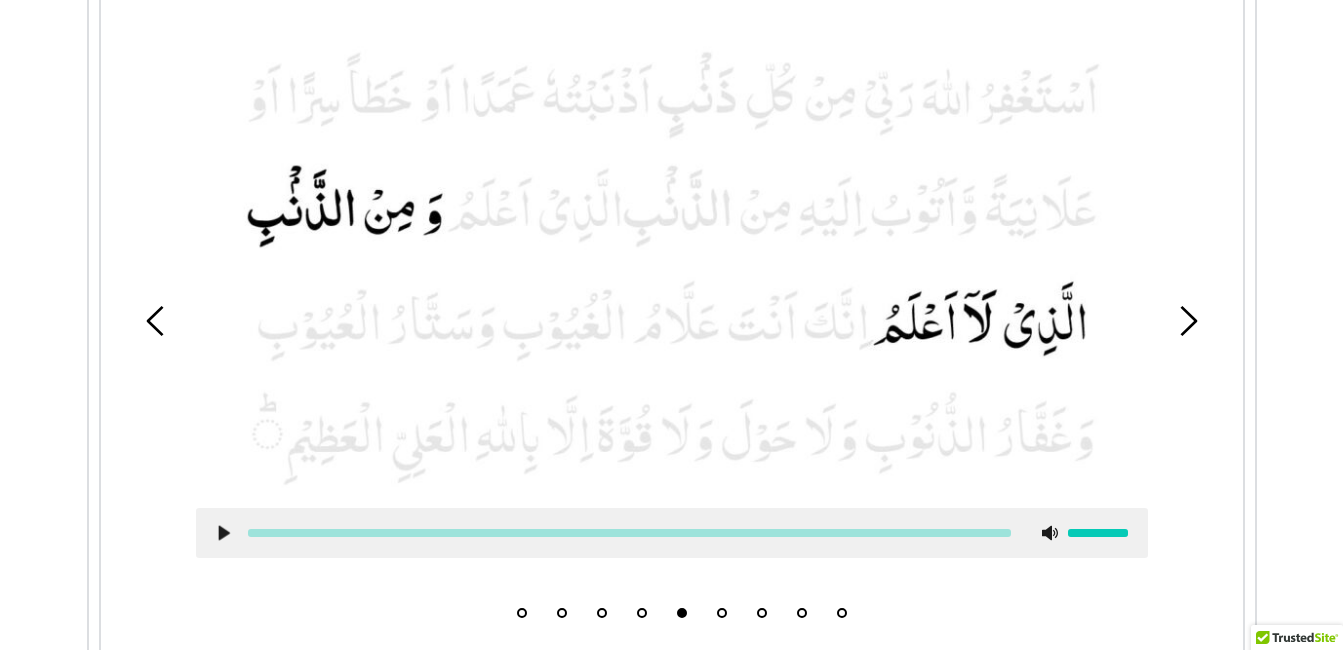 click on "6" at bounding box center [722, 613] 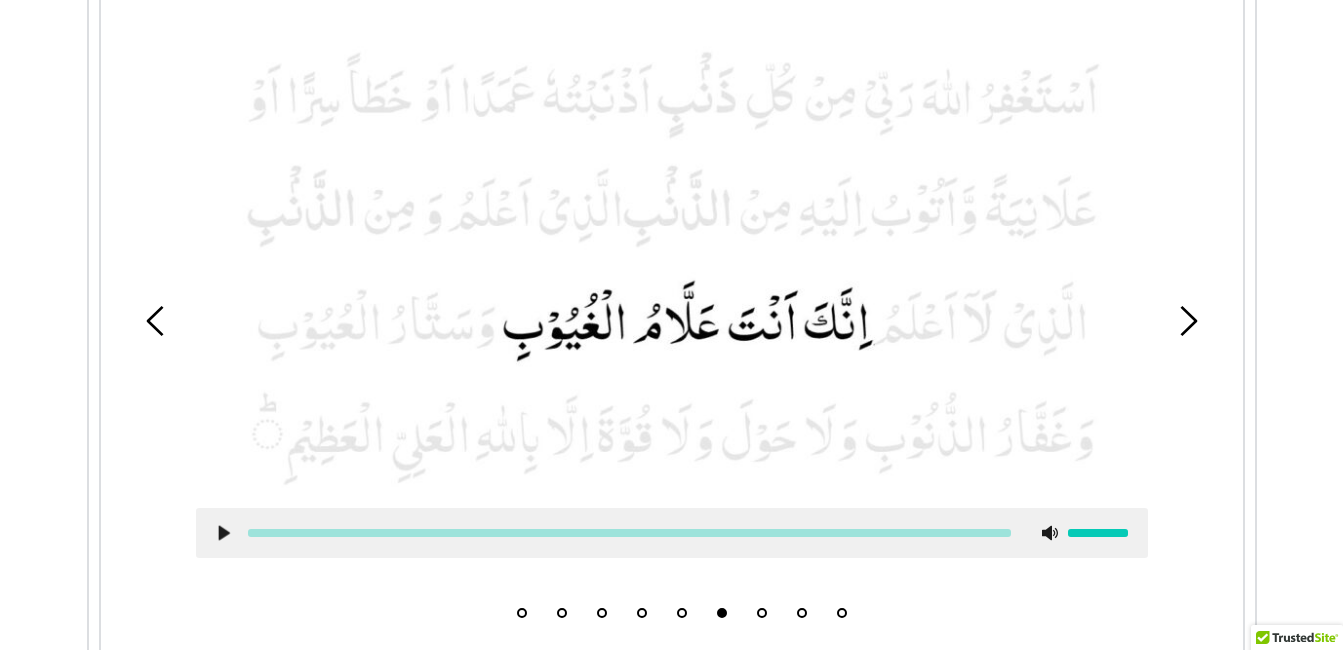 click 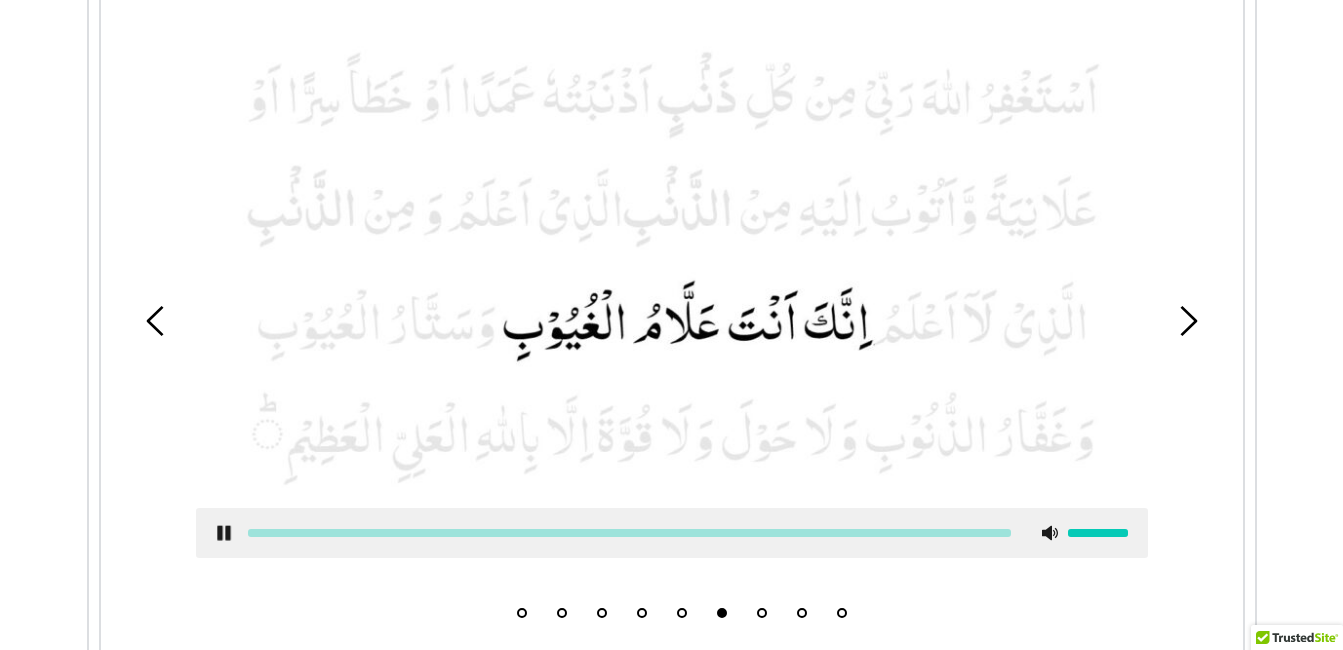 click 